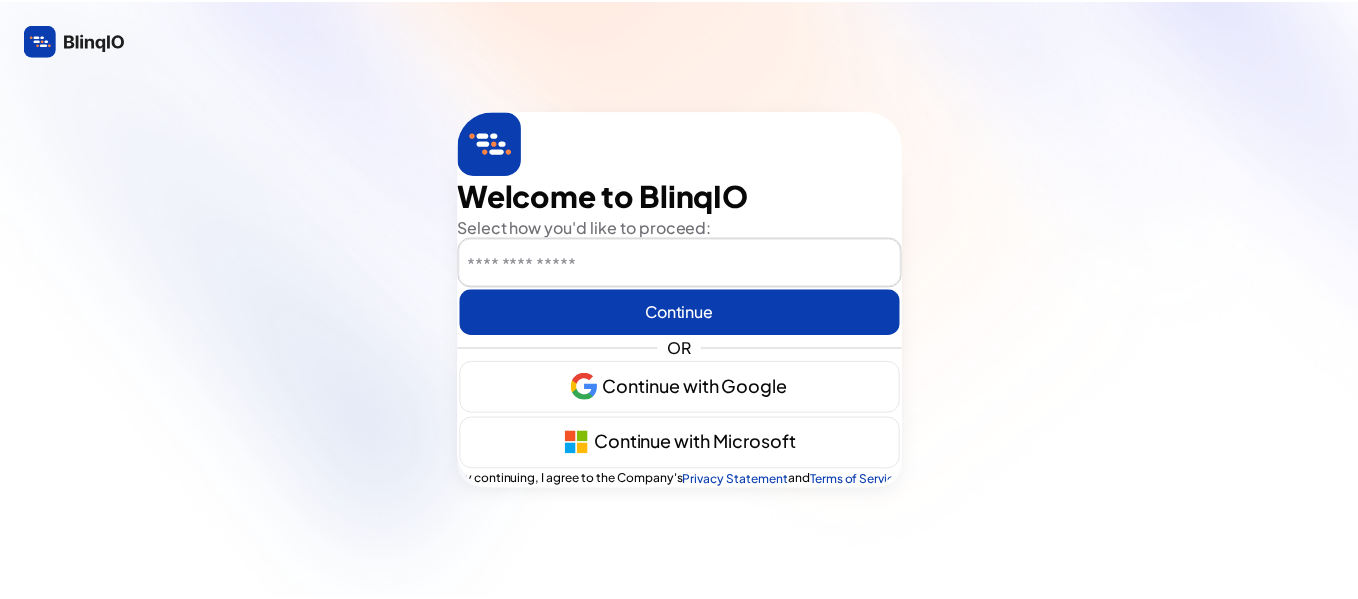 scroll, scrollTop: 0, scrollLeft: 0, axis: both 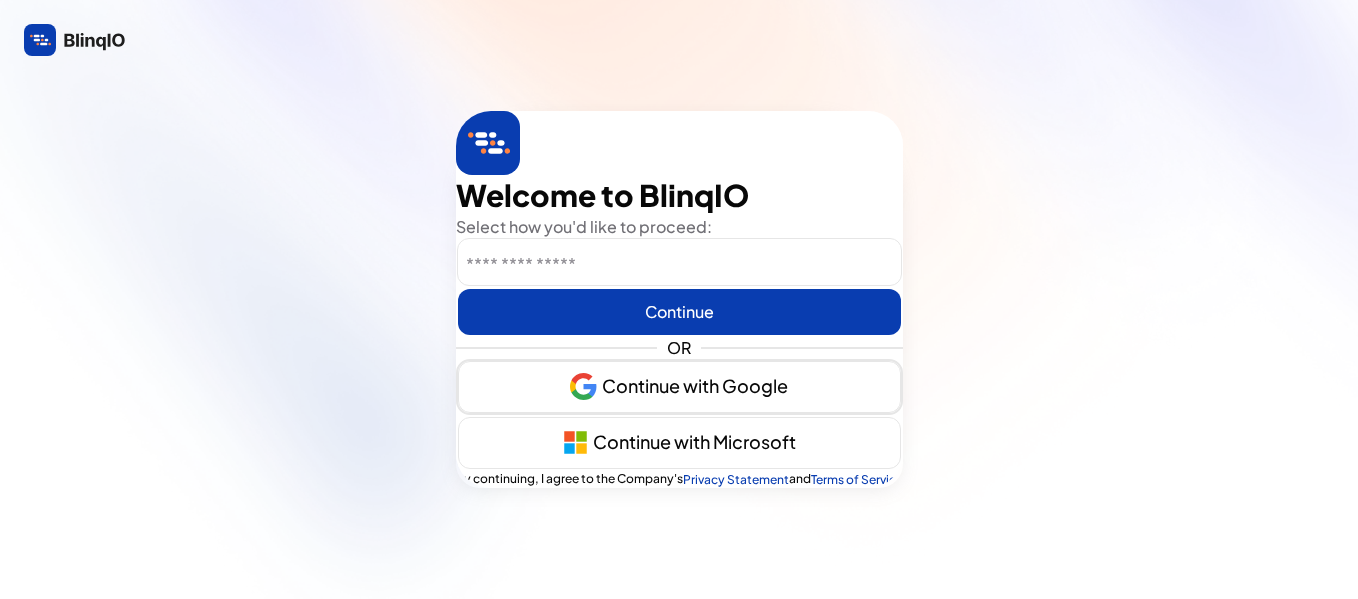 click at bounding box center [679, 387] 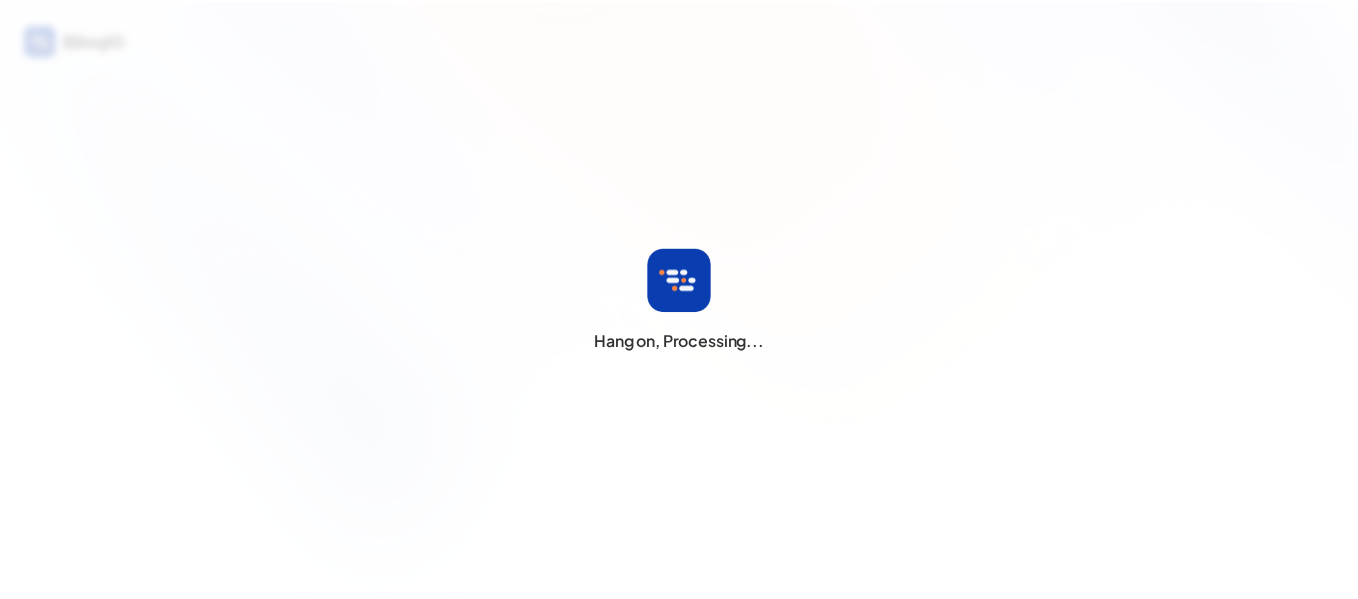 scroll, scrollTop: 0, scrollLeft: 0, axis: both 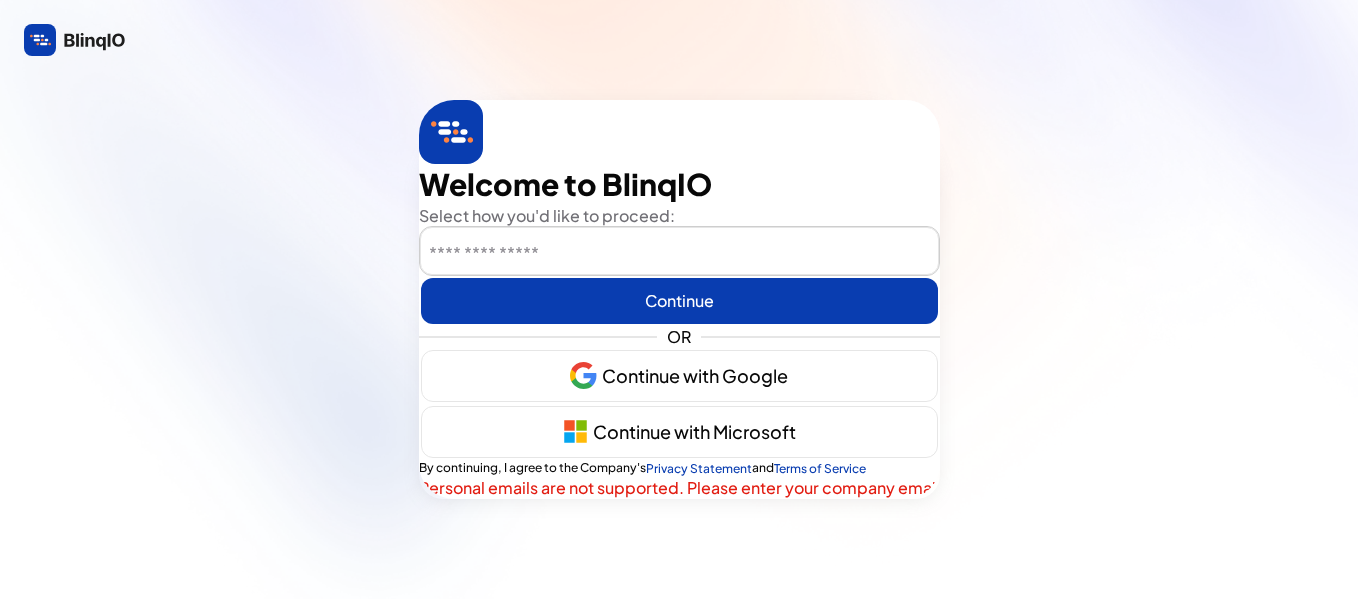 click at bounding box center (679, 252) 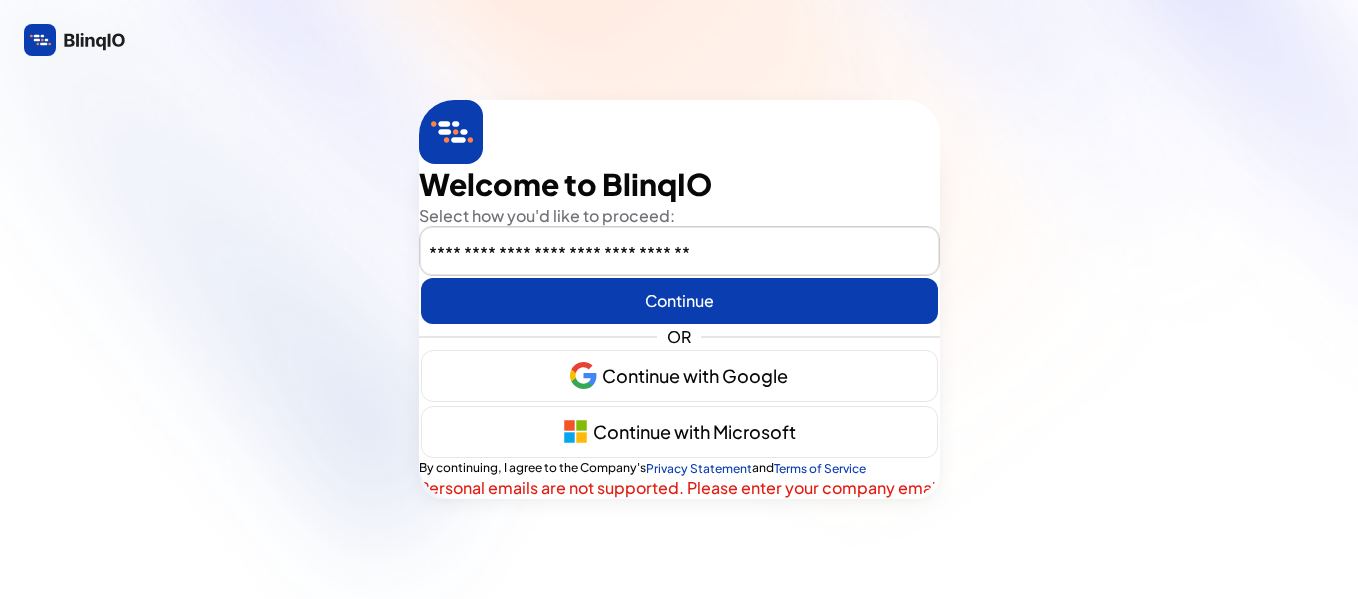 type on "anishkumar.dutta2021@vitstudent.ac.in" 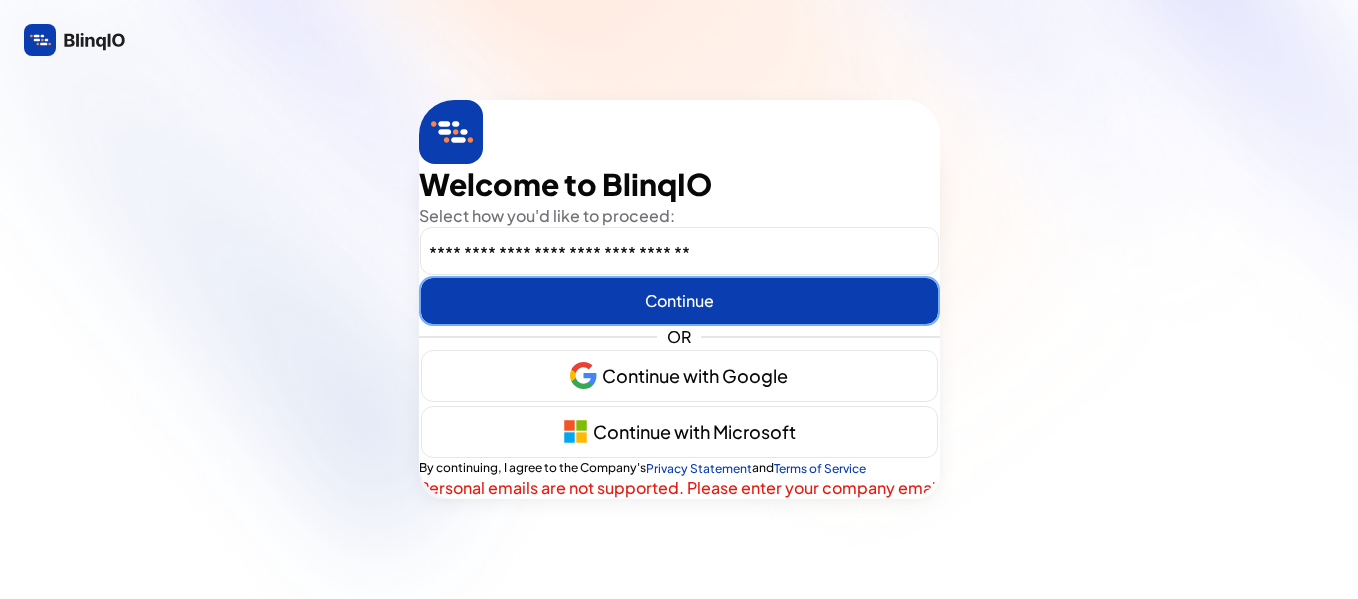 click at bounding box center (679, 301) 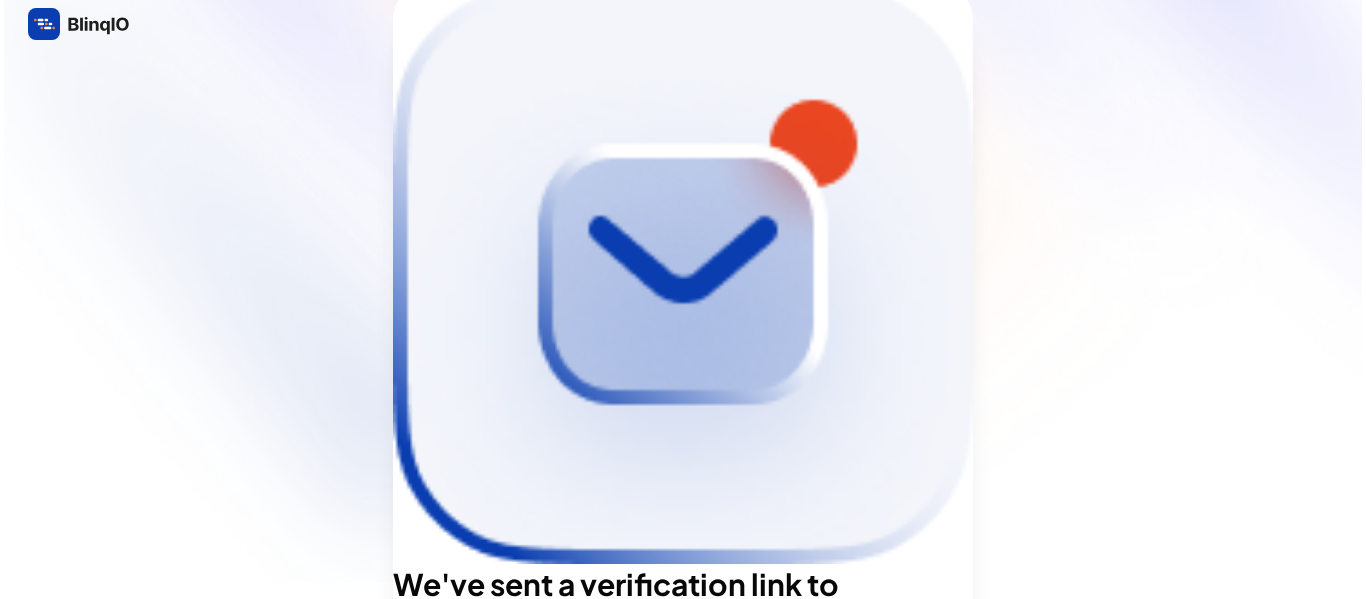 scroll, scrollTop: 0, scrollLeft: 0, axis: both 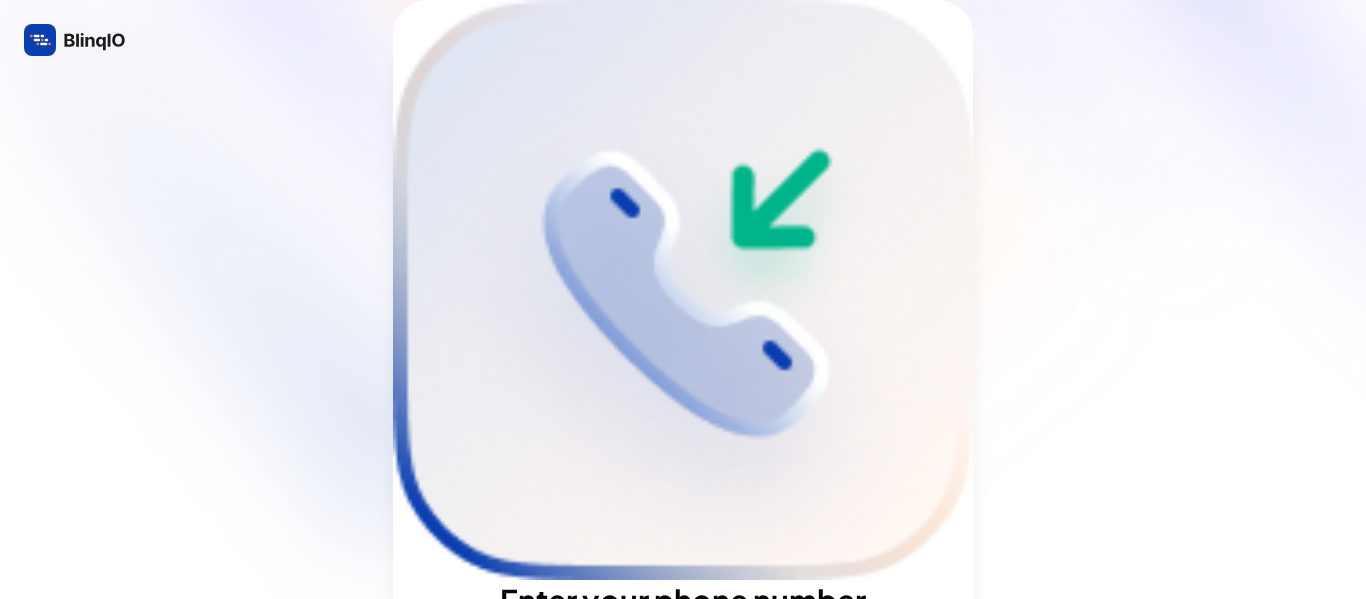 click at bounding box center [729, 688] 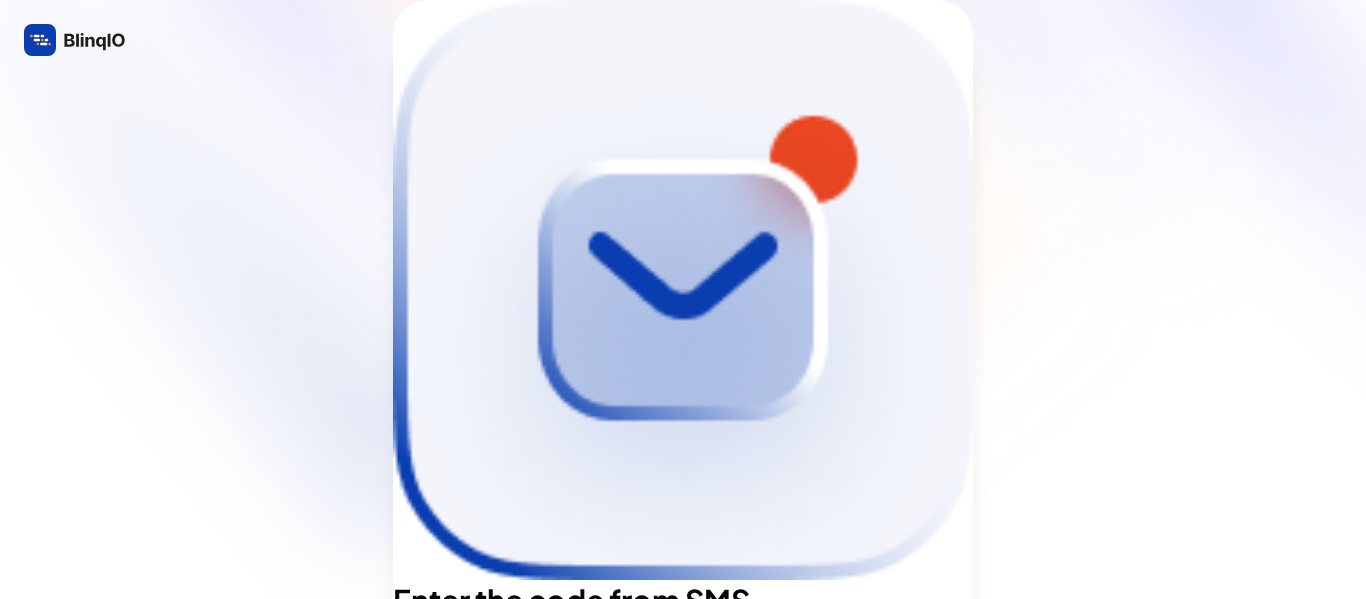 type on "*" 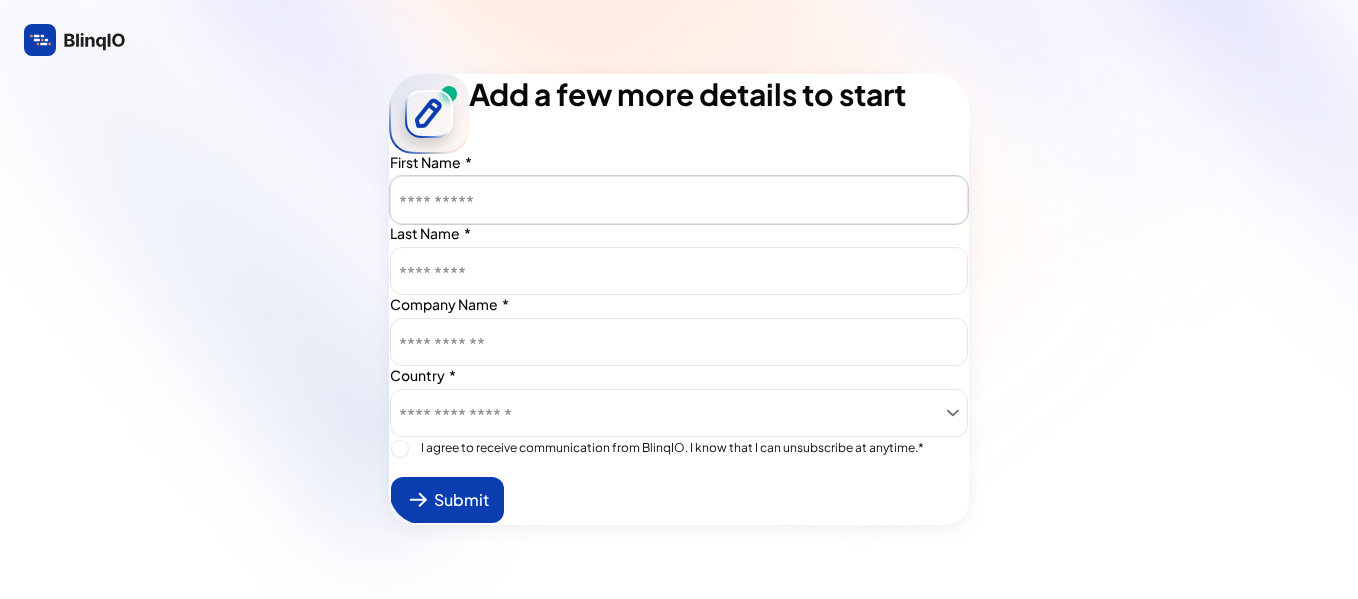 type on "*****" 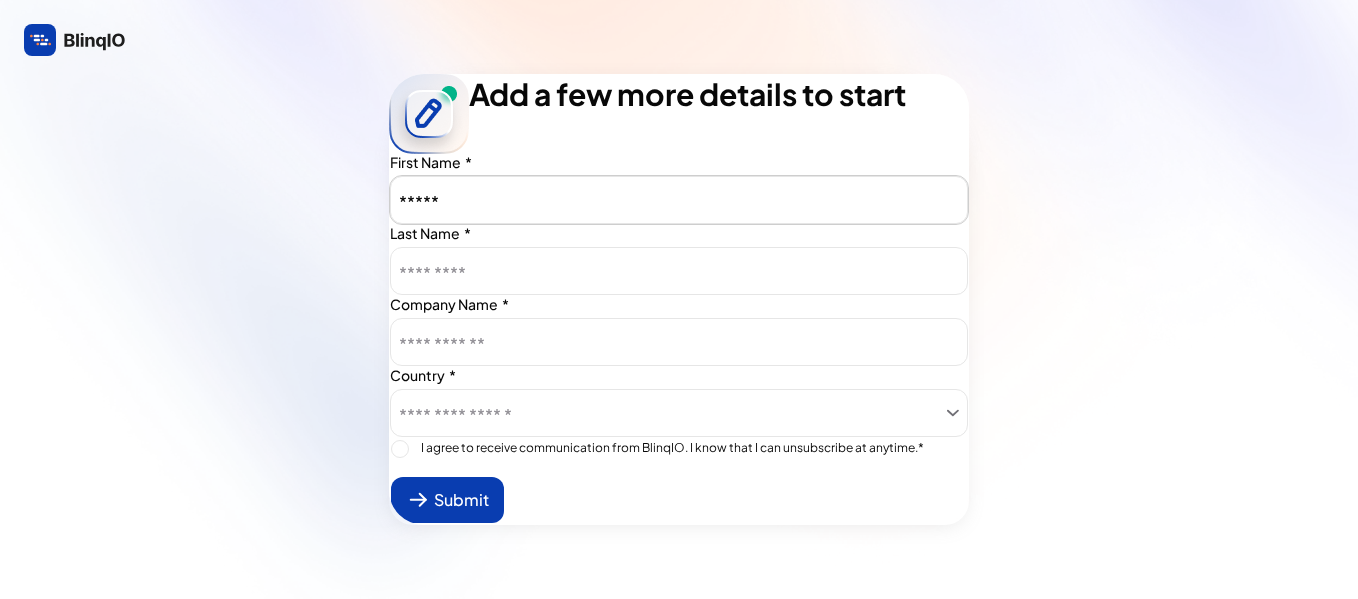 type on "[PERSON_NAME]" 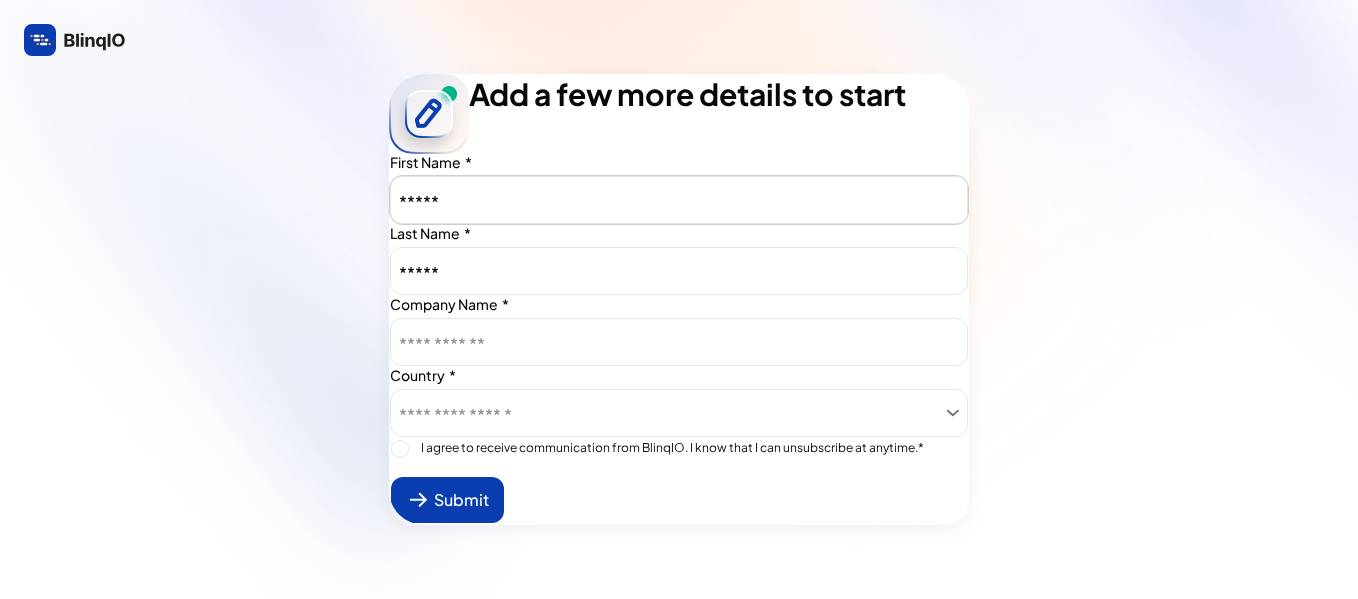 type on "*****" 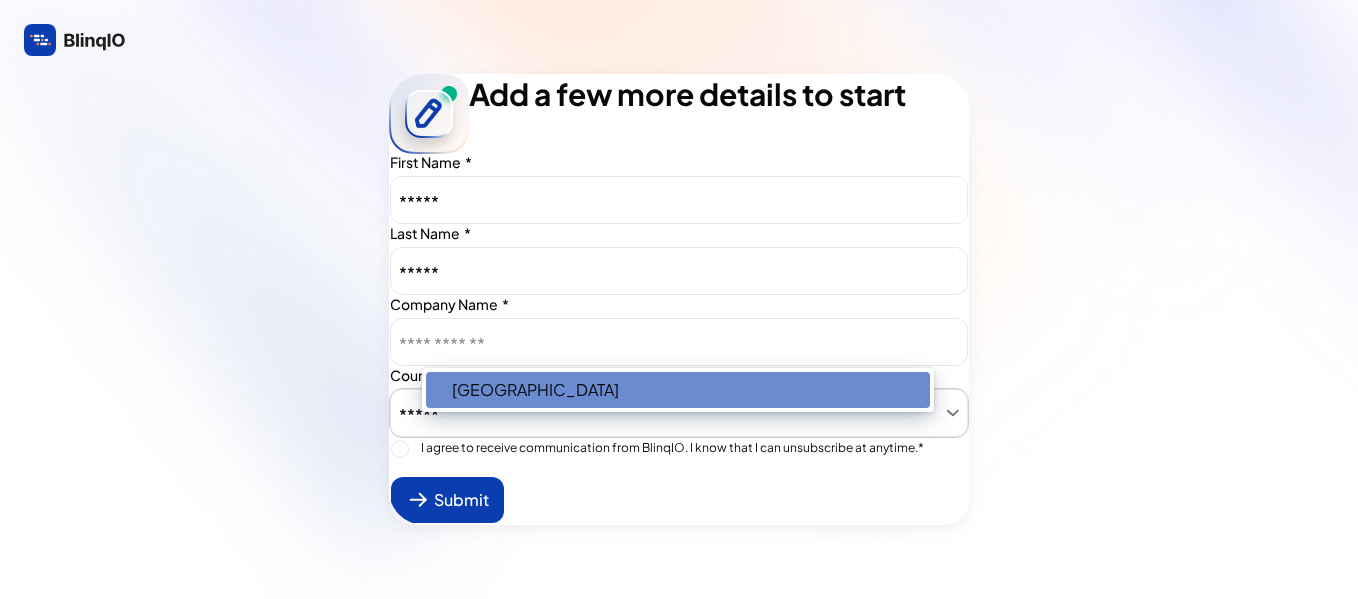 type on "India" 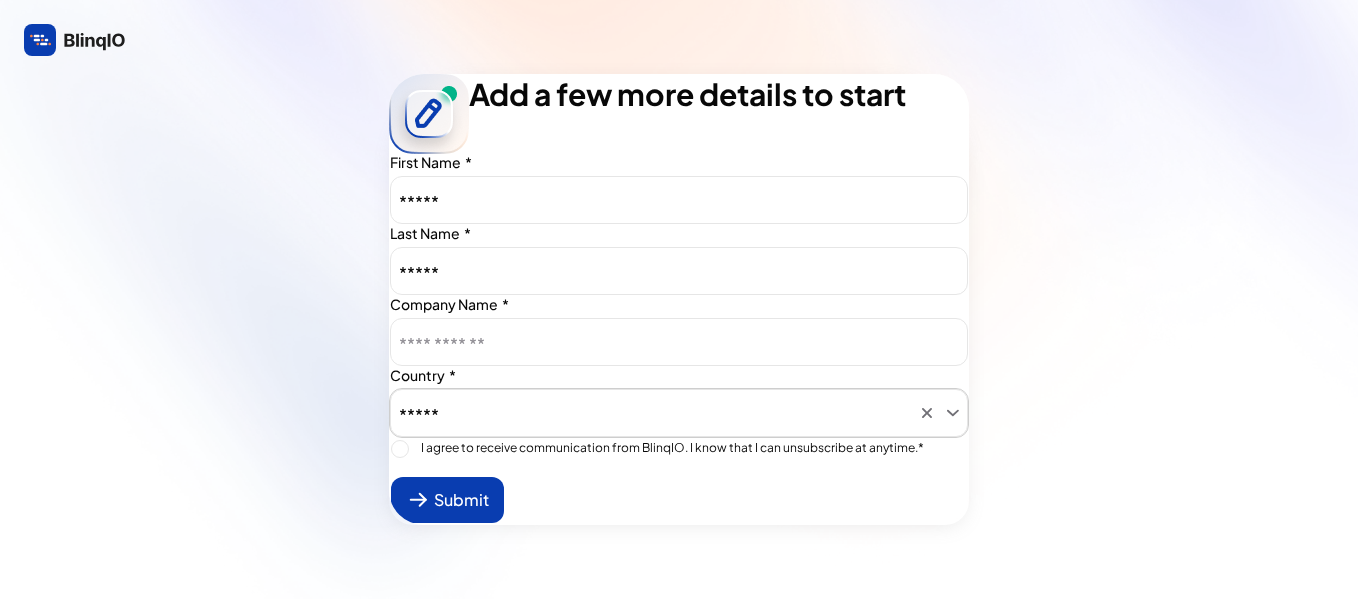 click at bounding box center (679, 343) 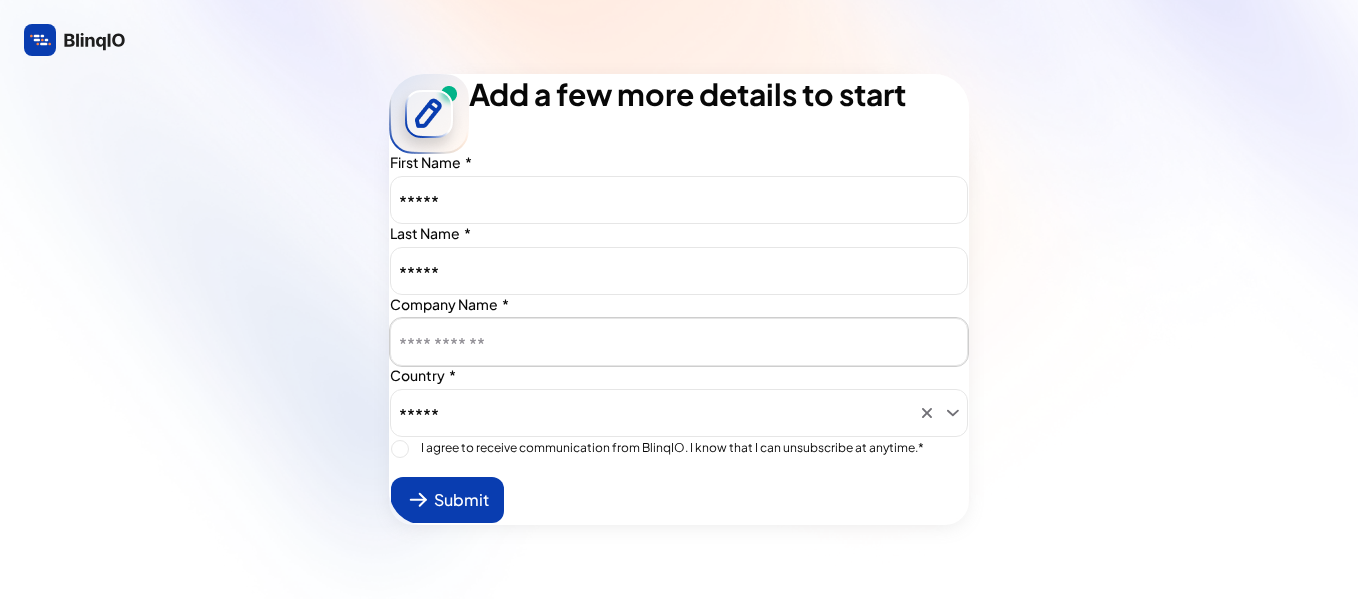 click at bounding box center (679, 343) 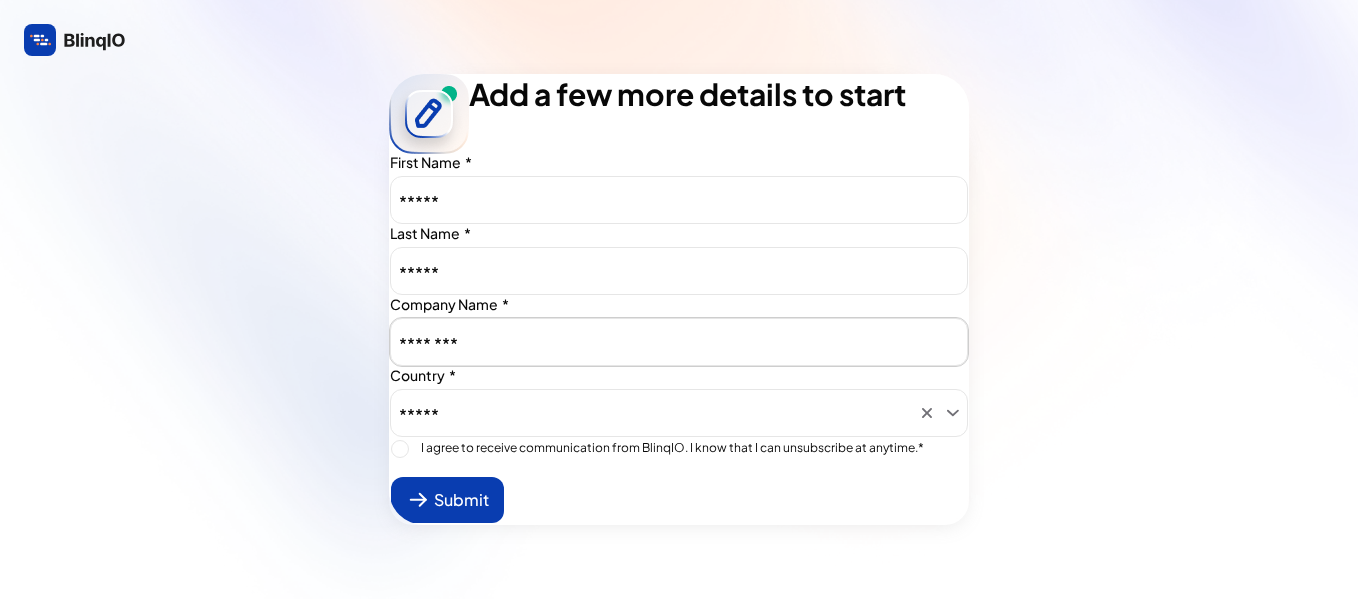 scroll, scrollTop: 20, scrollLeft: 0, axis: vertical 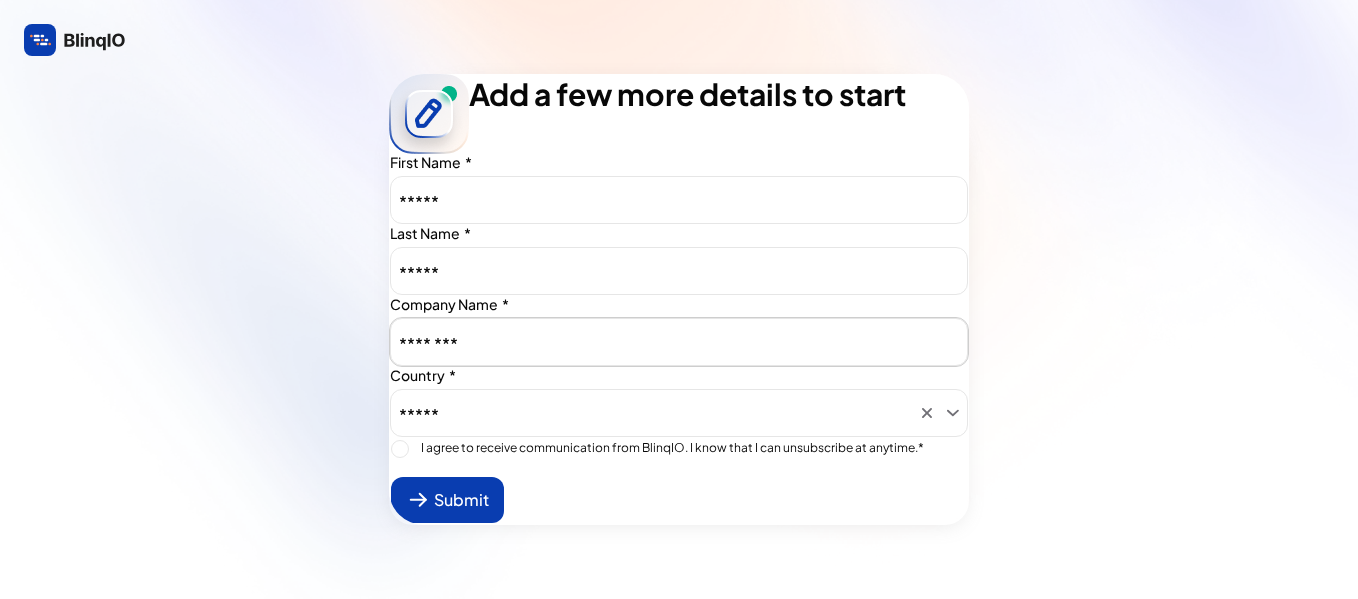 type on "********" 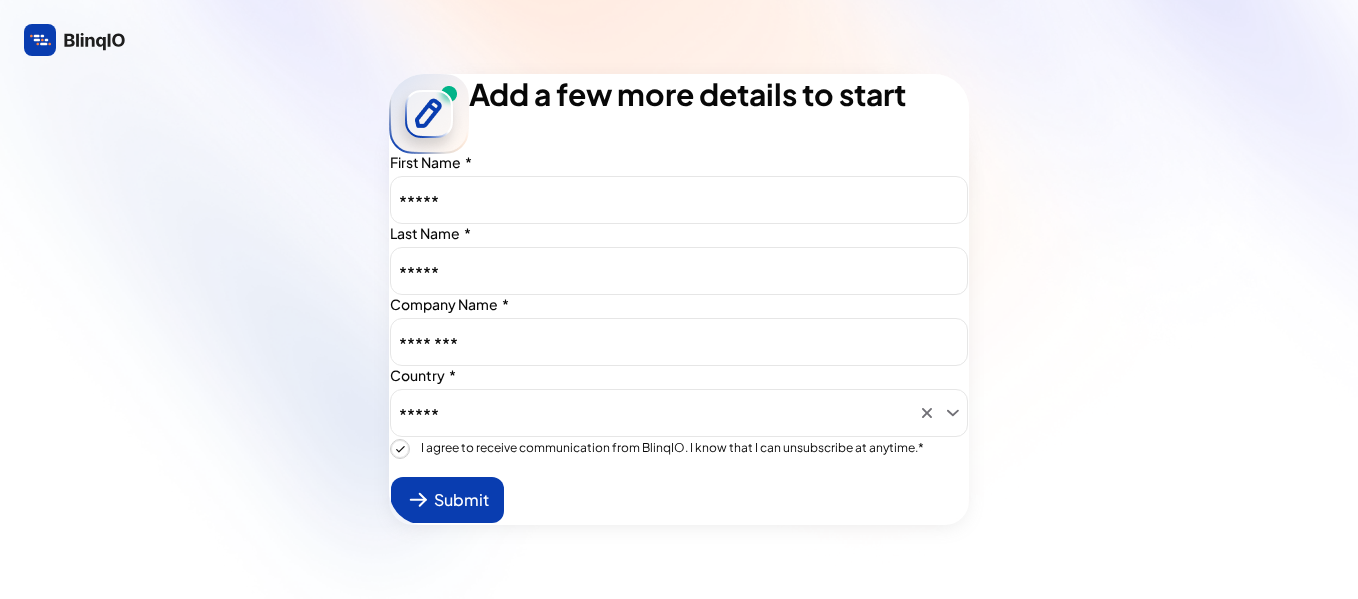 type on "true" 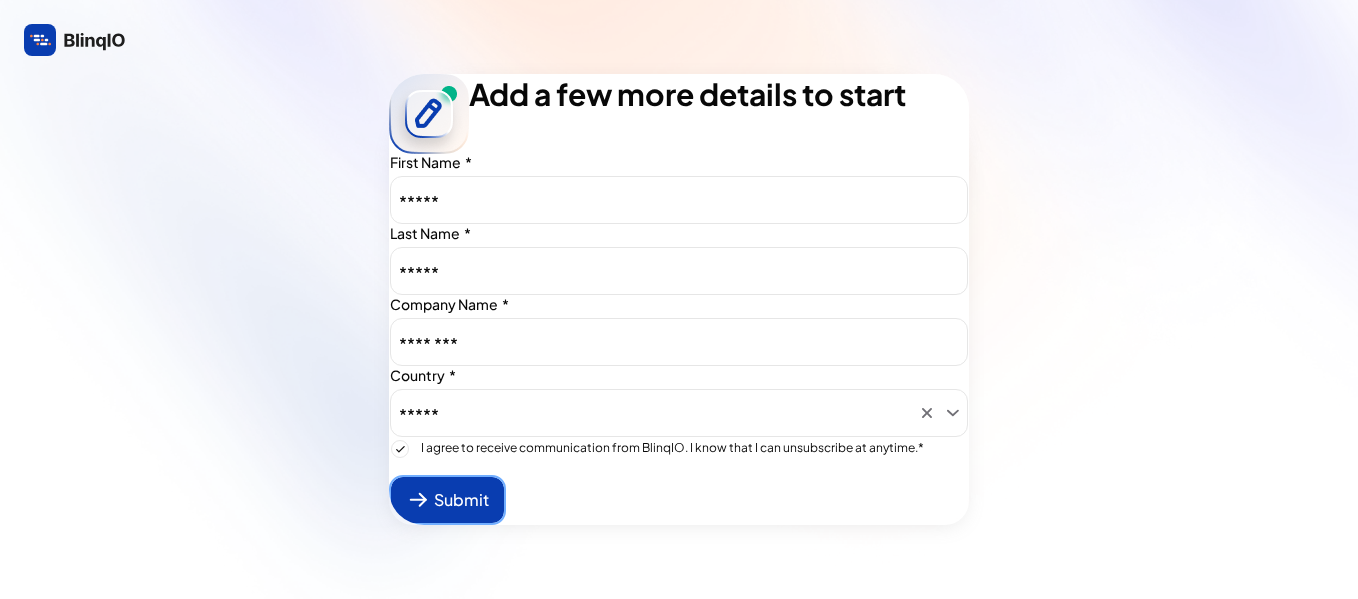 scroll, scrollTop: 20, scrollLeft: 0, axis: vertical 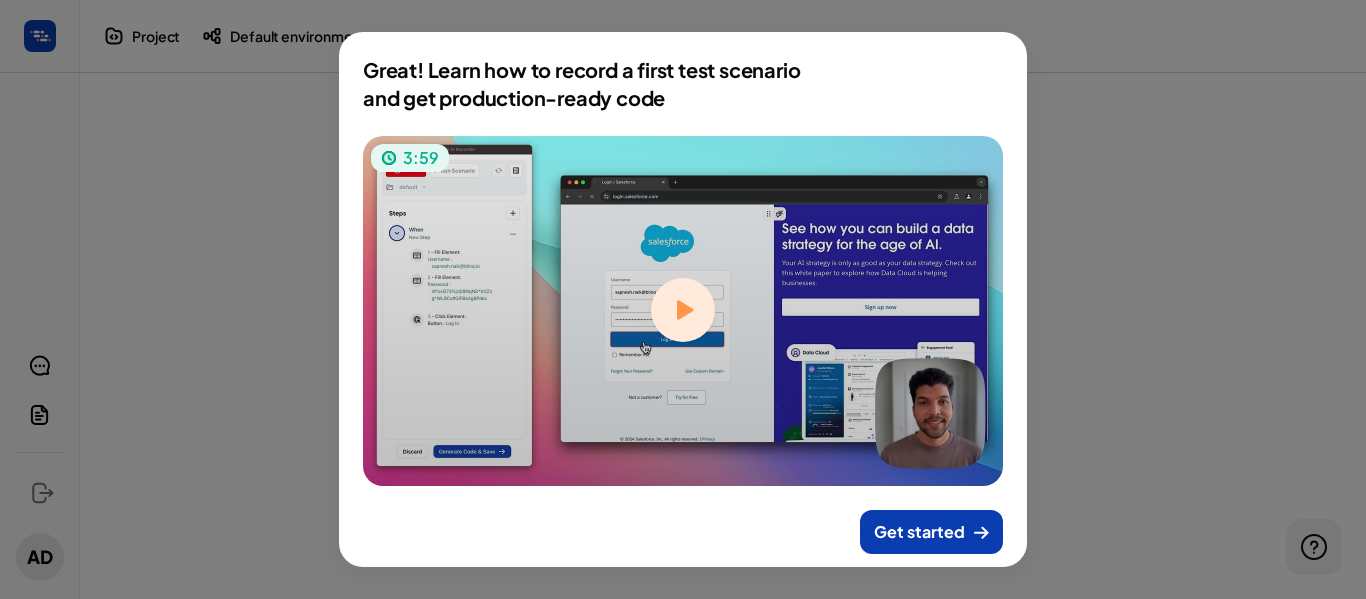 click at bounding box center [683, 311] 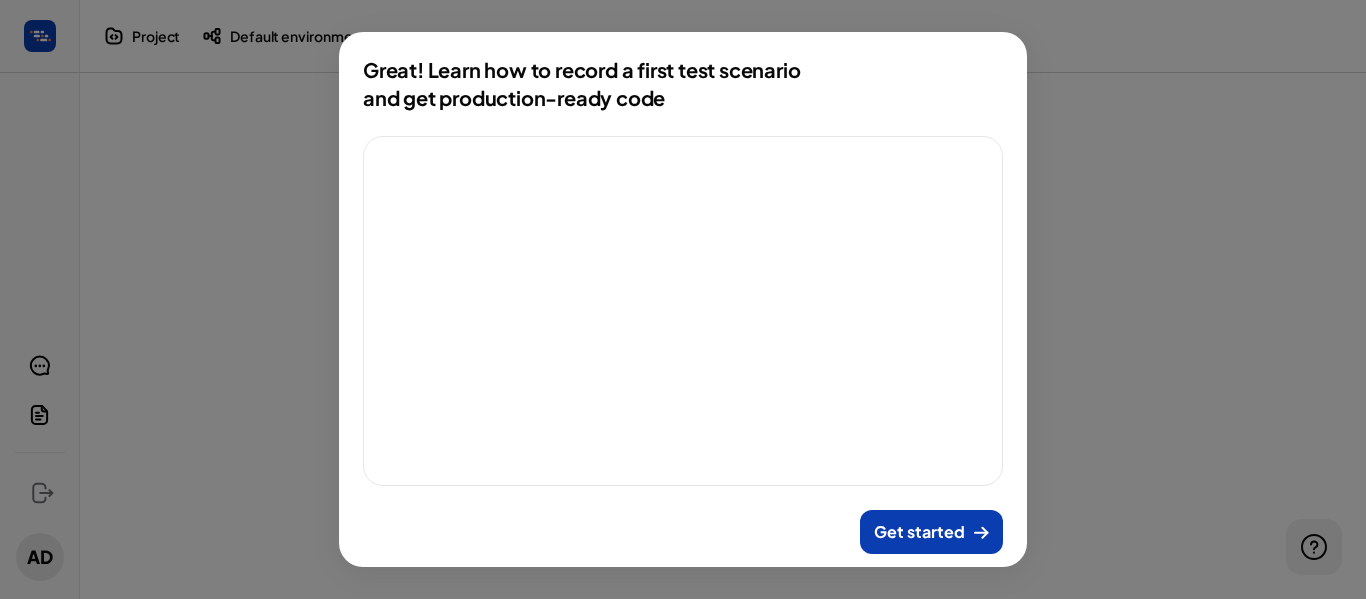 click on "Great! Learn how to record a first test scenario  and get production-ready code  3:59 Get started" at bounding box center [683, 299] 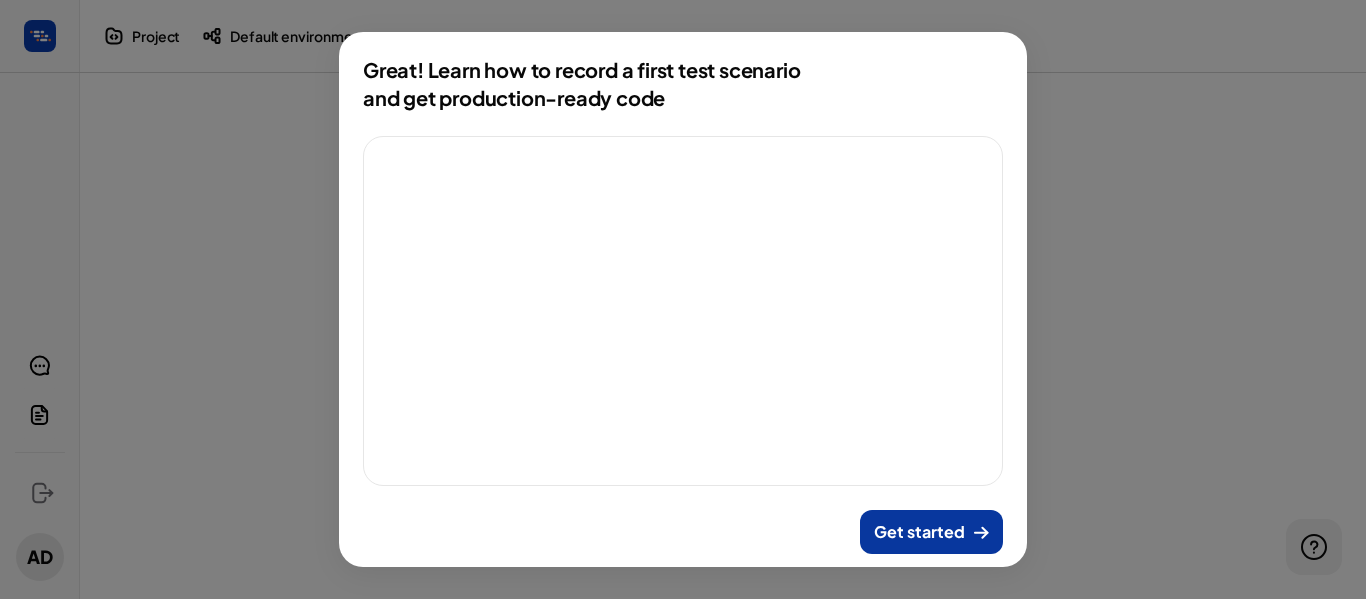 click on "Get started" at bounding box center [931, 532] 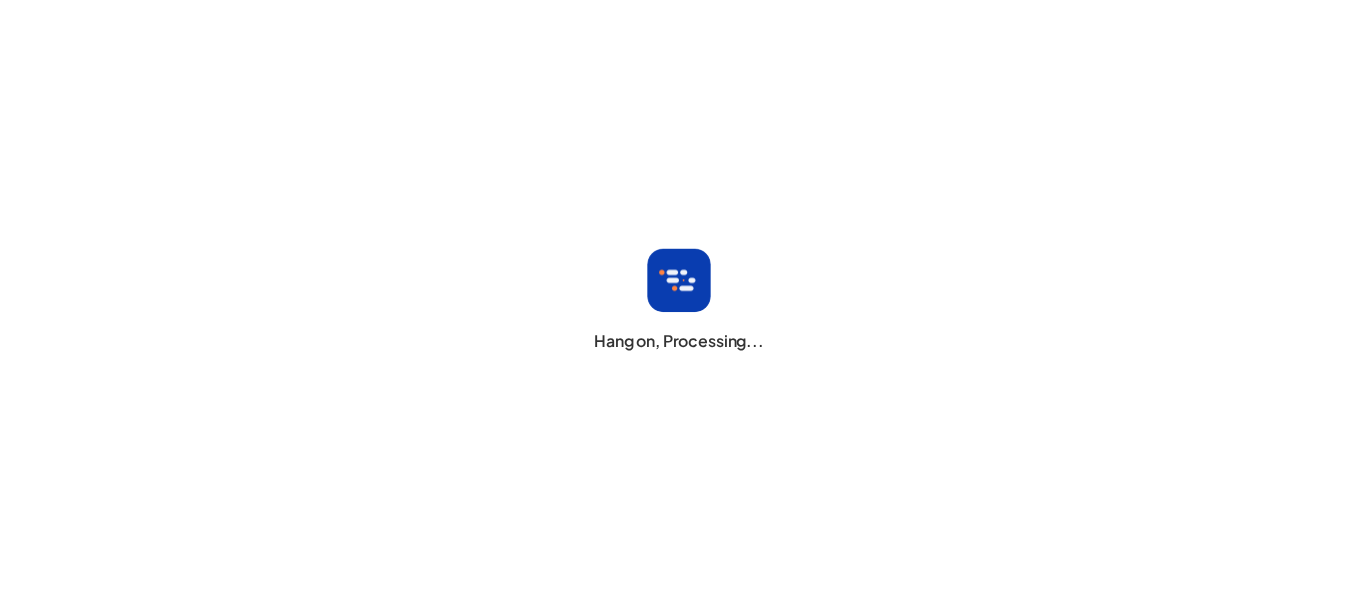 scroll, scrollTop: 0, scrollLeft: 0, axis: both 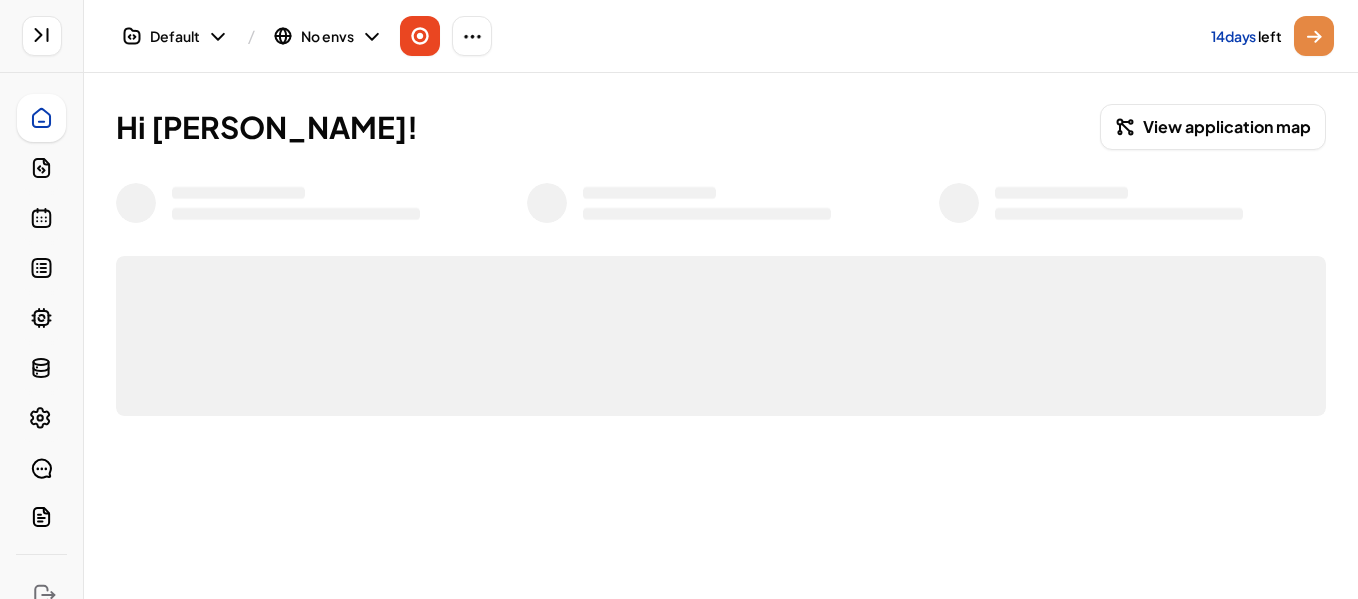 click 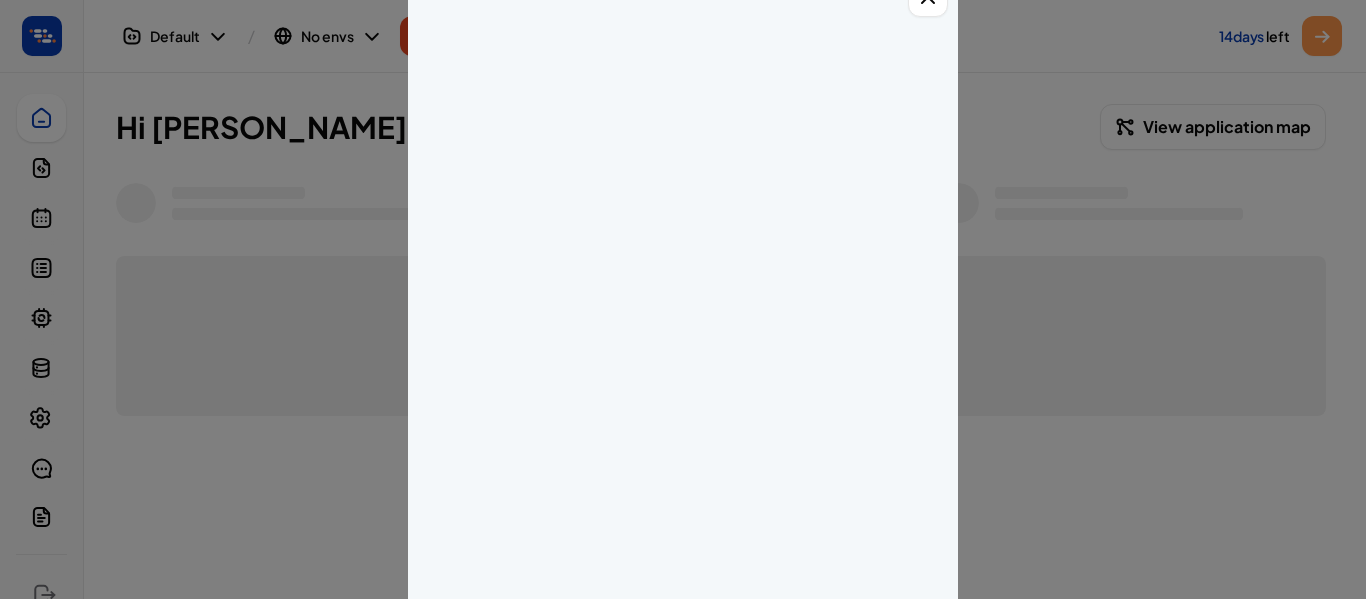 click at bounding box center [683, 299] 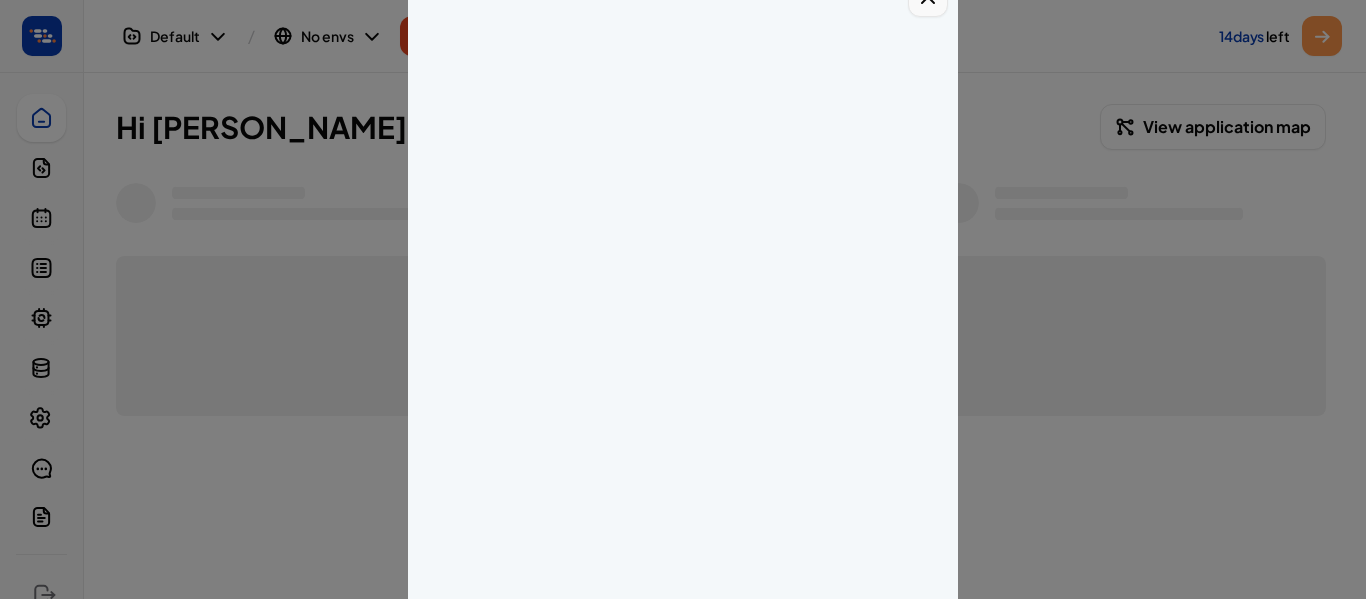 click at bounding box center (928, -3) 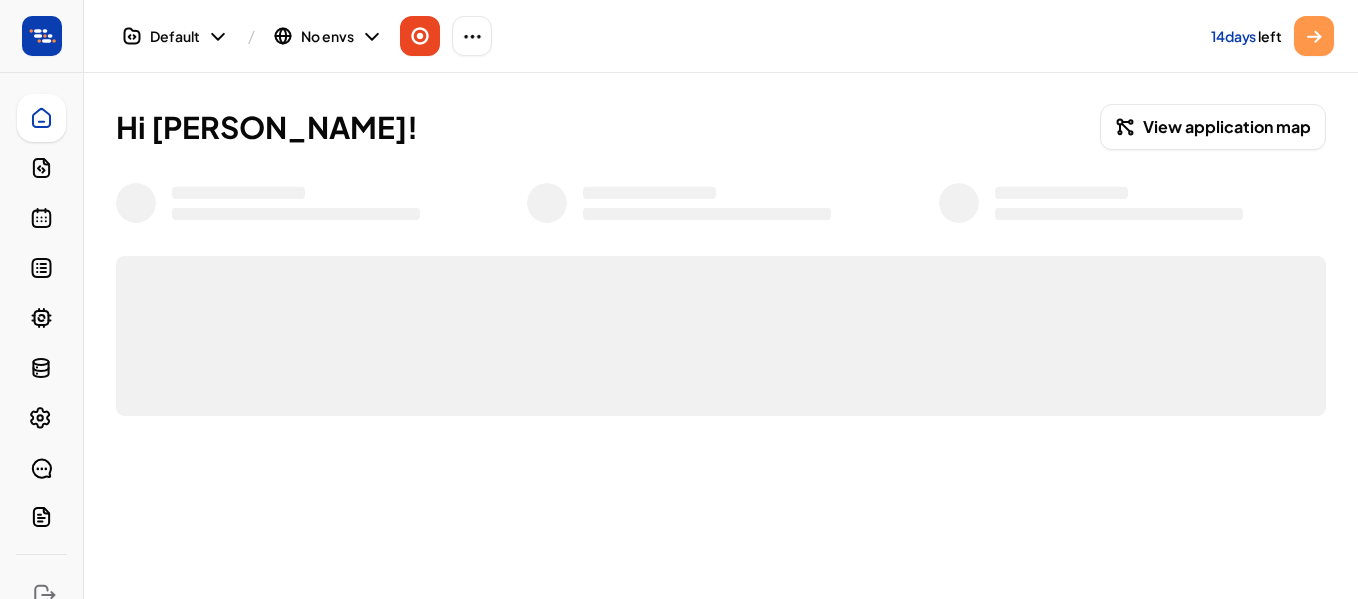 scroll, scrollTop: 387, scrollLeft: 0, axis: vertical 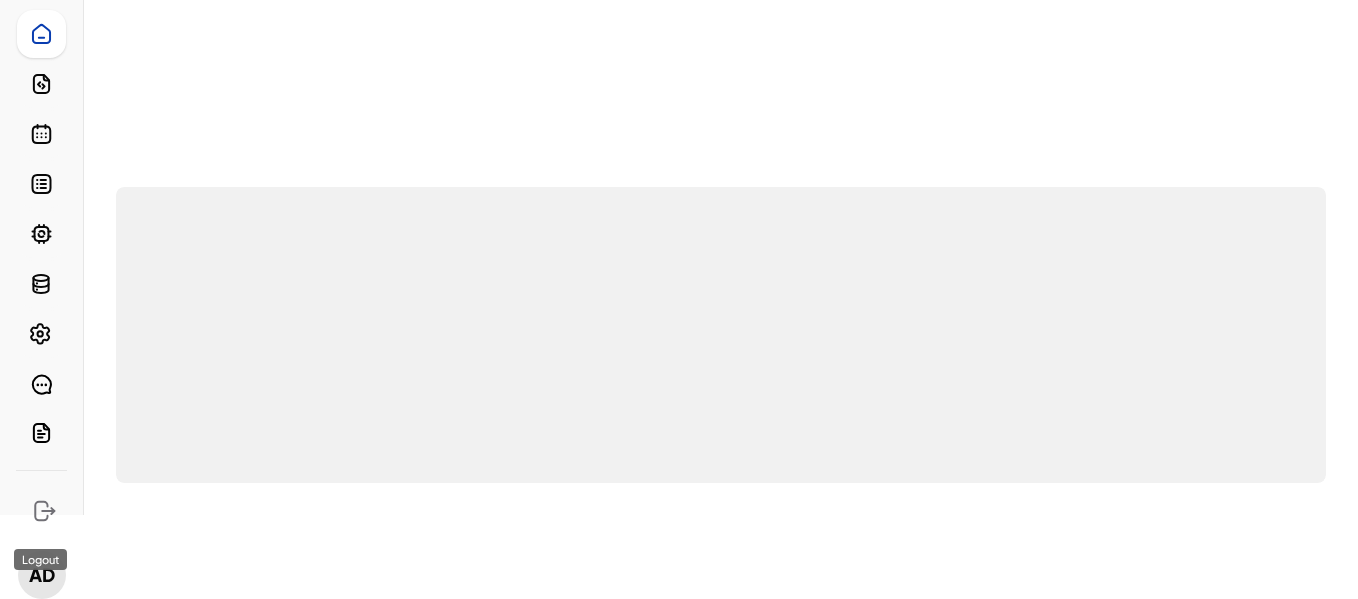 click 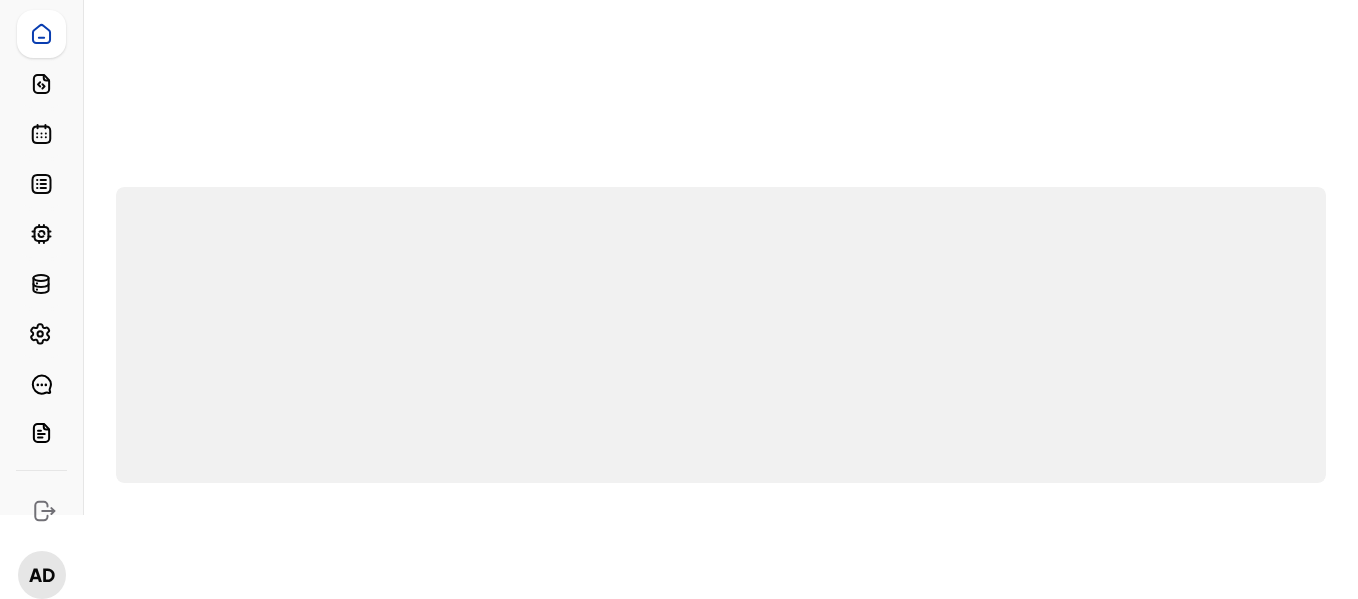 scroll, scrollTop: 0, scrollLeft: 0, axis: both 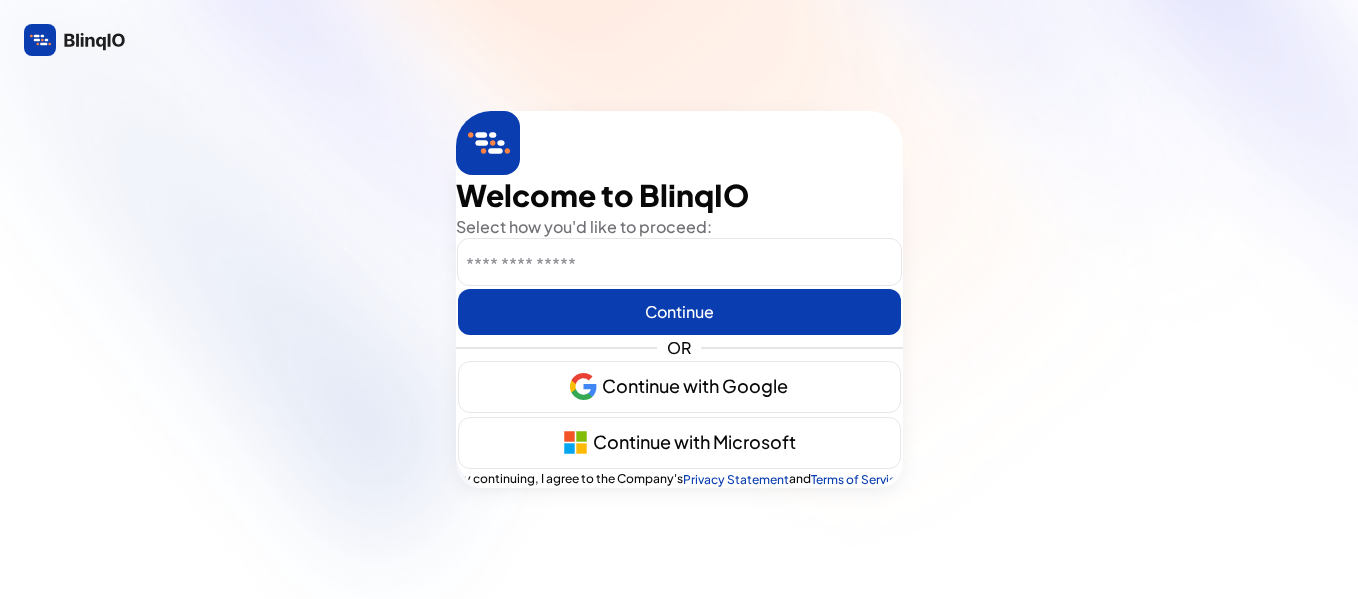 click on "<b>Welcome to BlinqIO</b>
Select how you'd like to proceed:
Continue OR Continue with Google Continue with Microsoft By continuing, I agree to the Company's Privacy Statement and Terms of Service" at bounding box center (679, 299) 